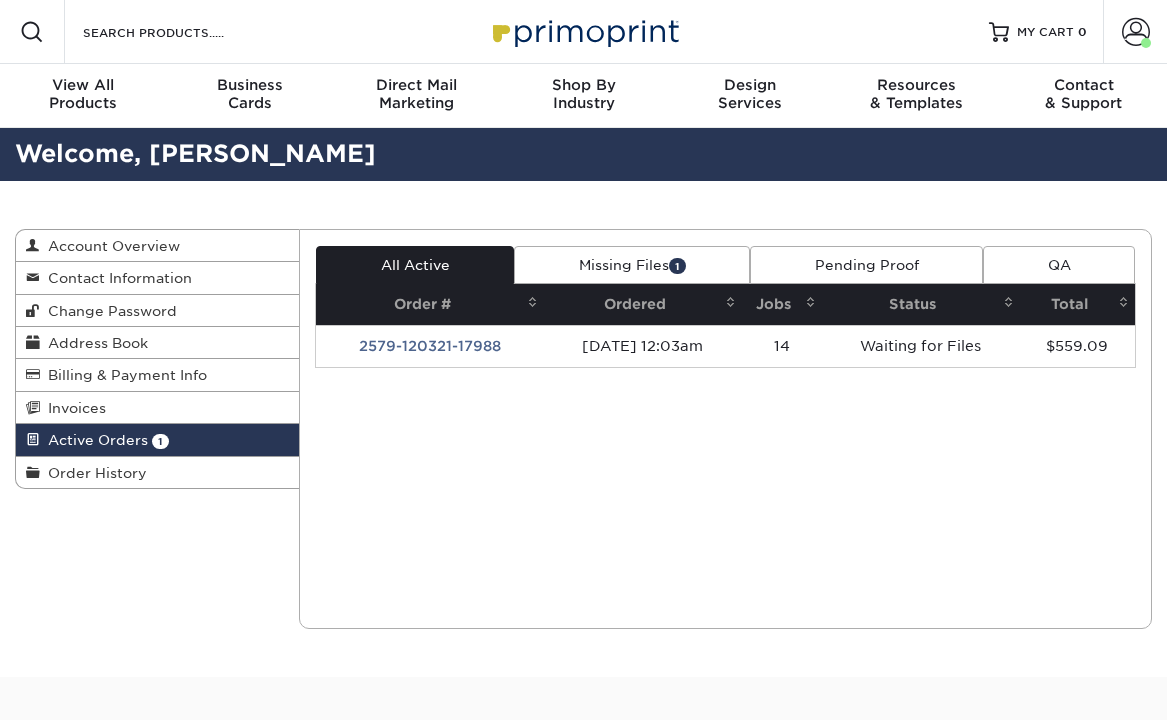scroll, scrollTop: 0, scrollLeft: 0, axis: both 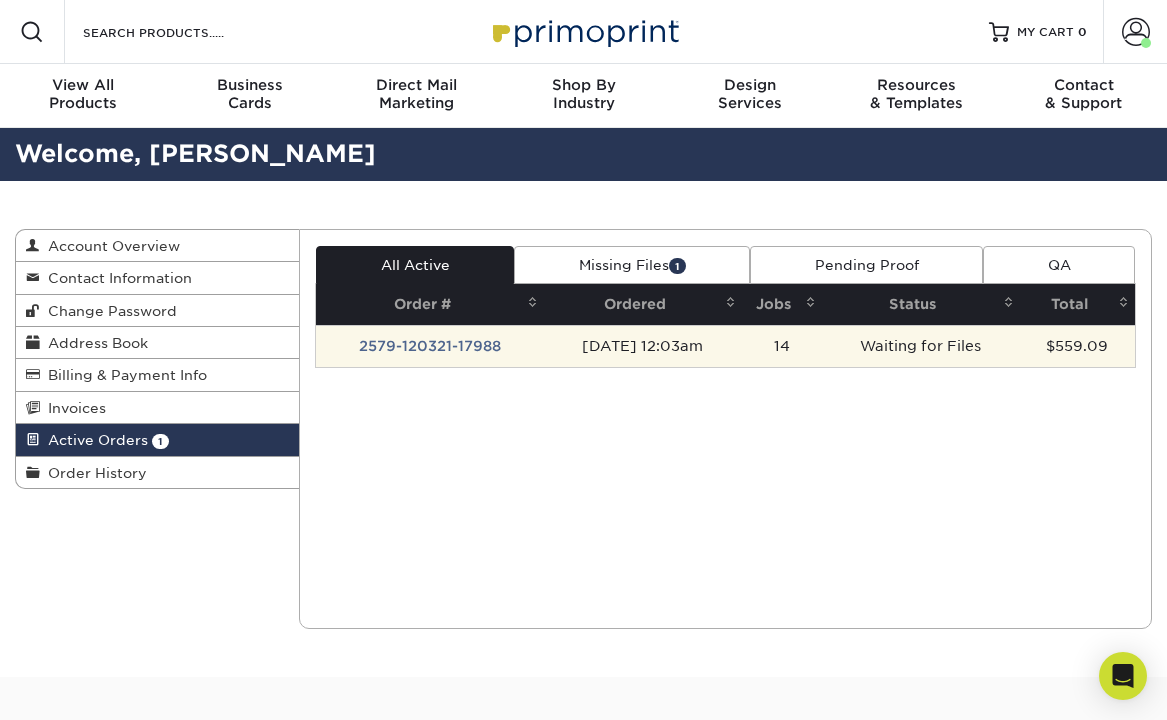click on "2579-120321-17988" at bounding box center [430, 346] 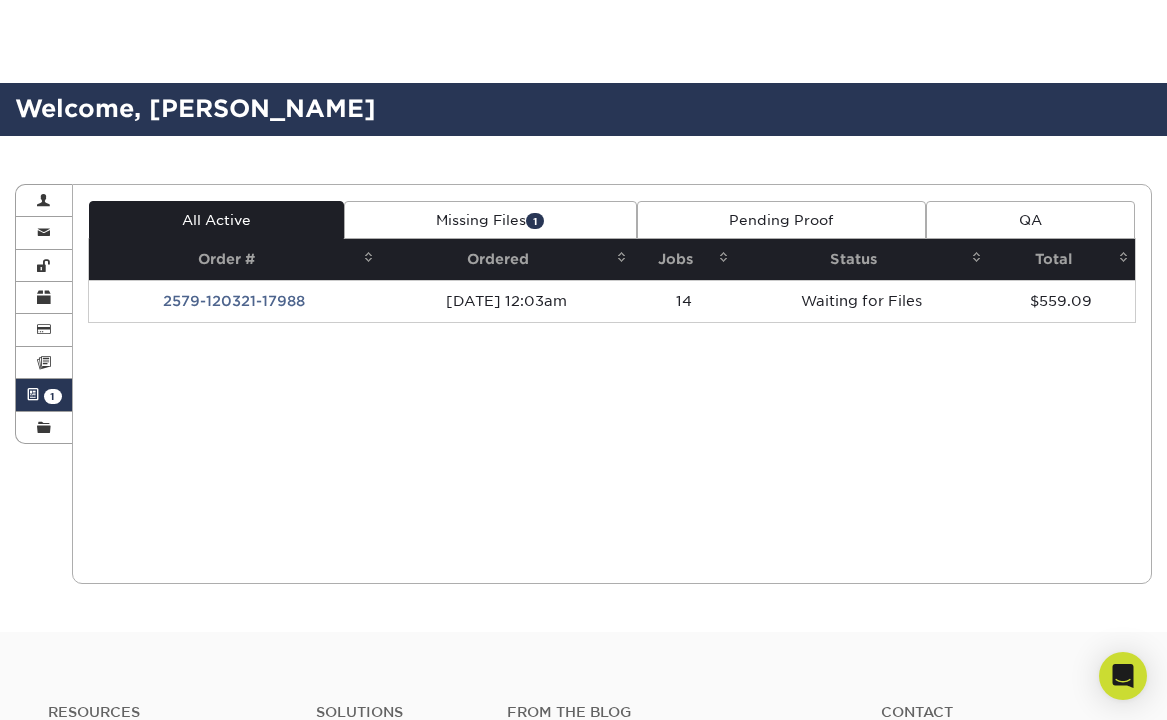 scroll, scrollTop: 200, scrollLeft: 0, axis: vertical 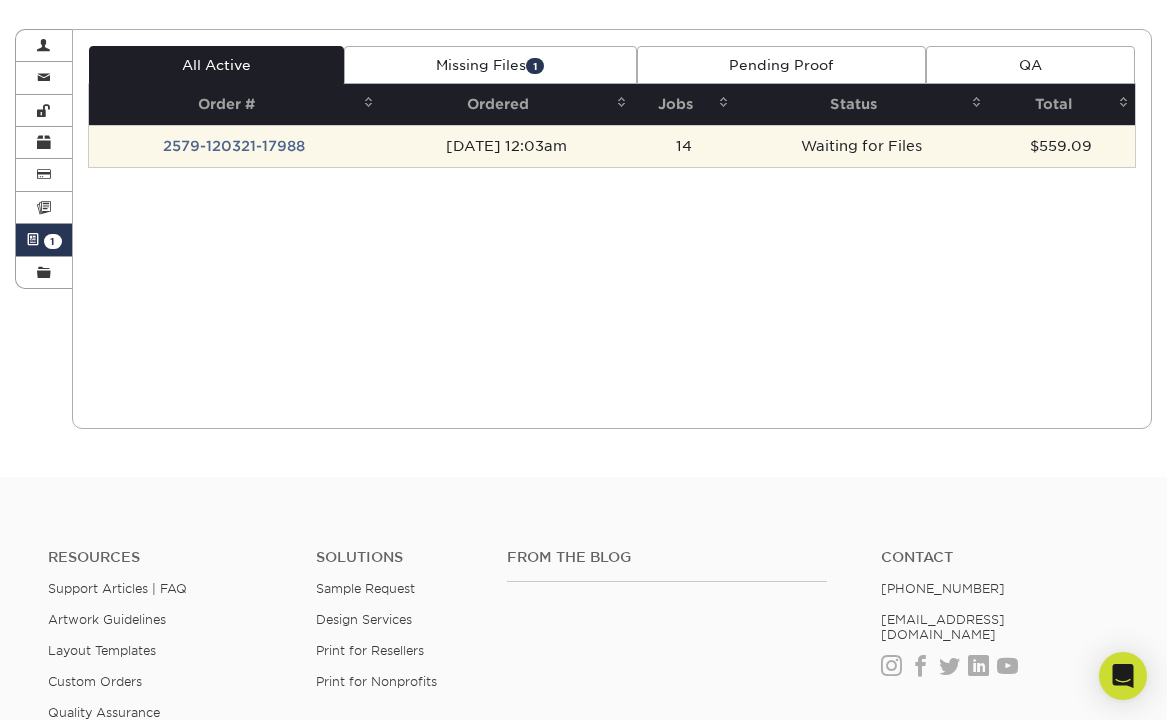click on "2579-120321-17988" at bounding box center (234, 146) 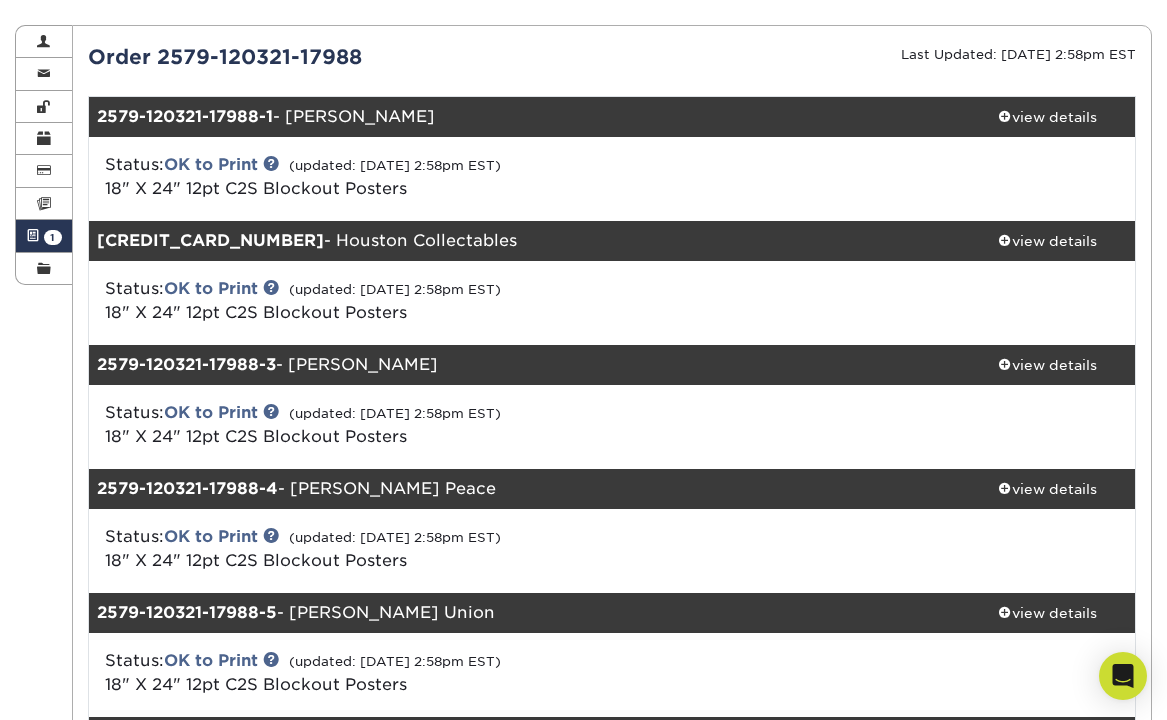 scroll, scrollTop: 200, scrollLeft: 0, axis: vertical 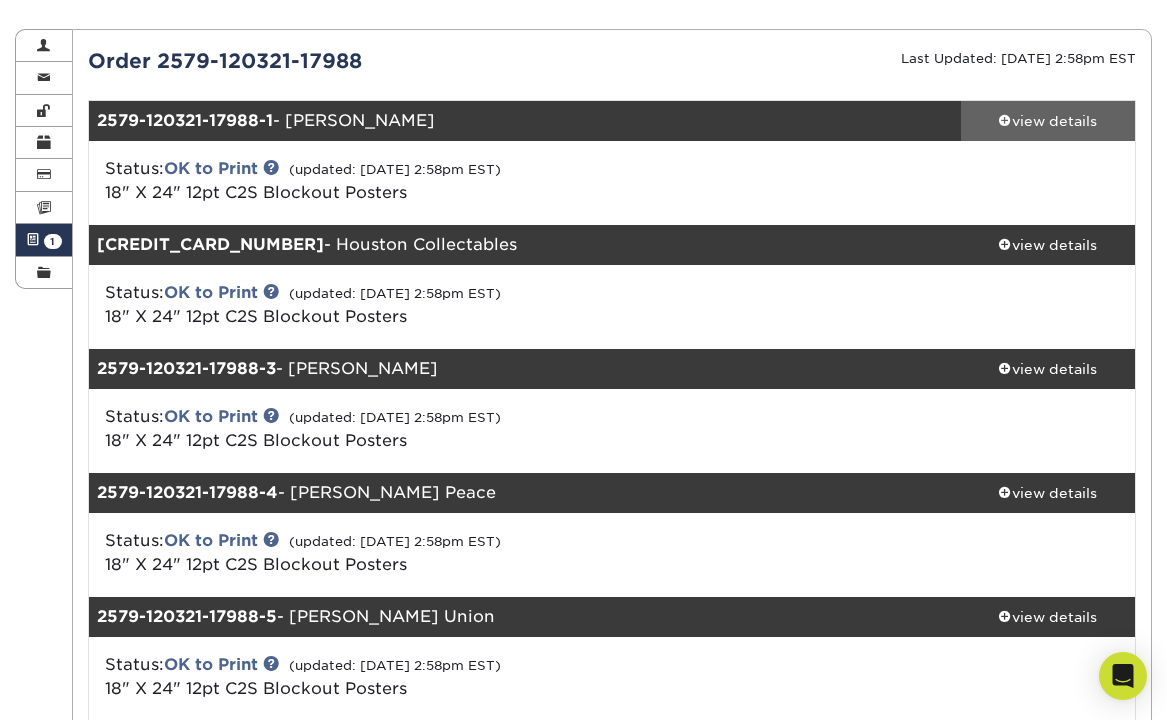 click on "view details" at bounding box center [1048, 121] 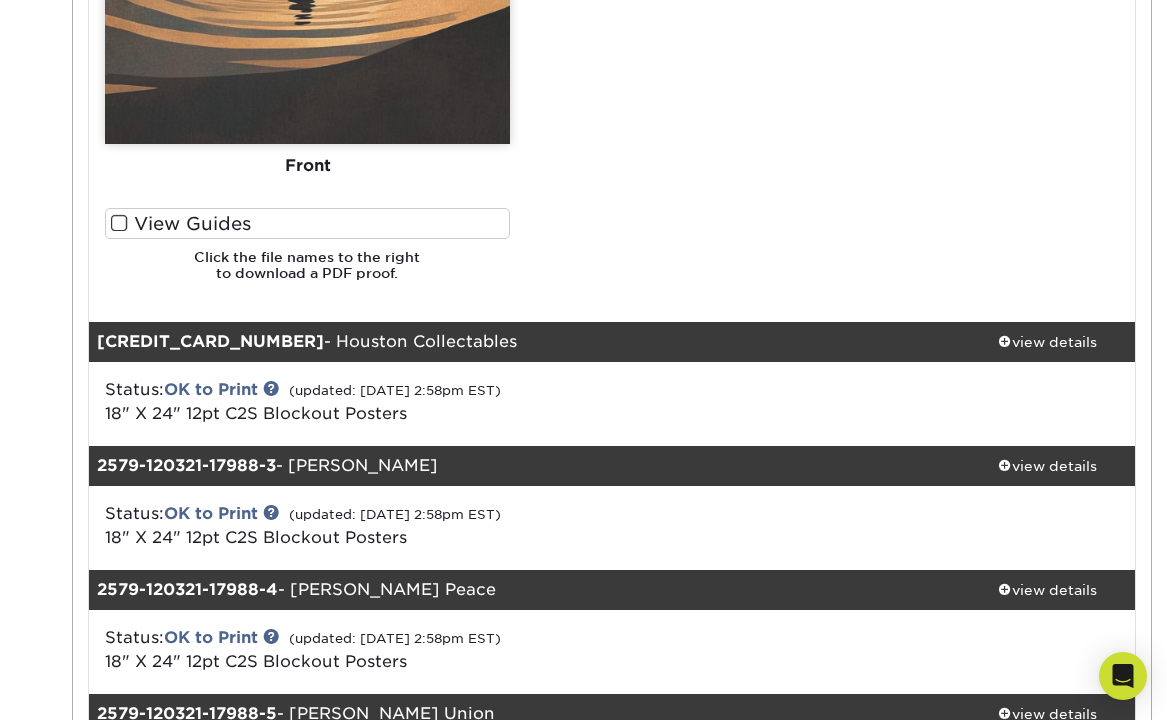 scroll, scrollTop: 1200, scrollLeft: 0, axis: vertical 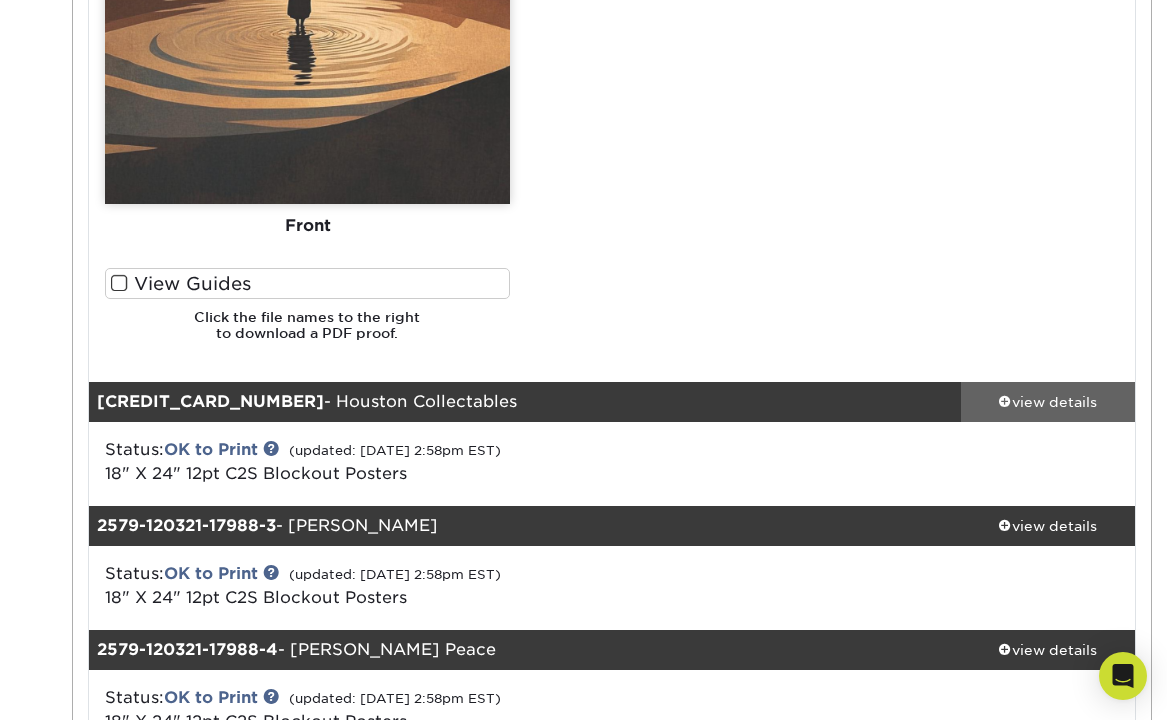 click on "view details" at bounding box center (1048, 401) 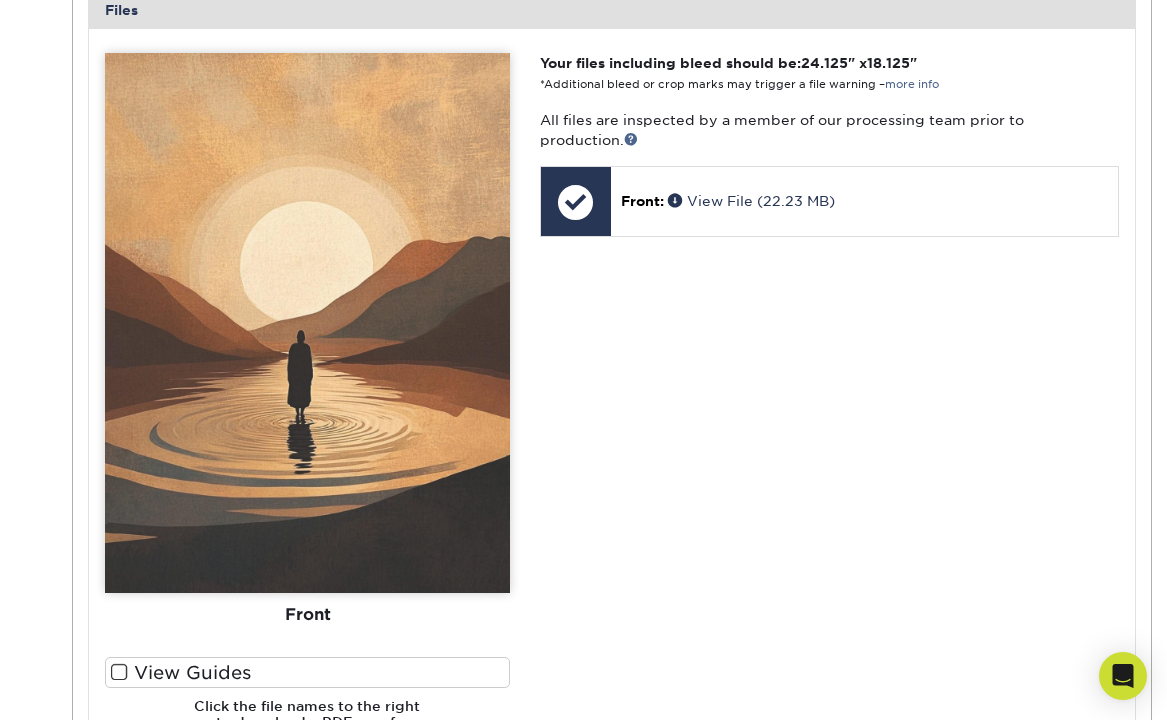 scroll, scrollTop: 2100, scrollLeft: 0, axis: vertical 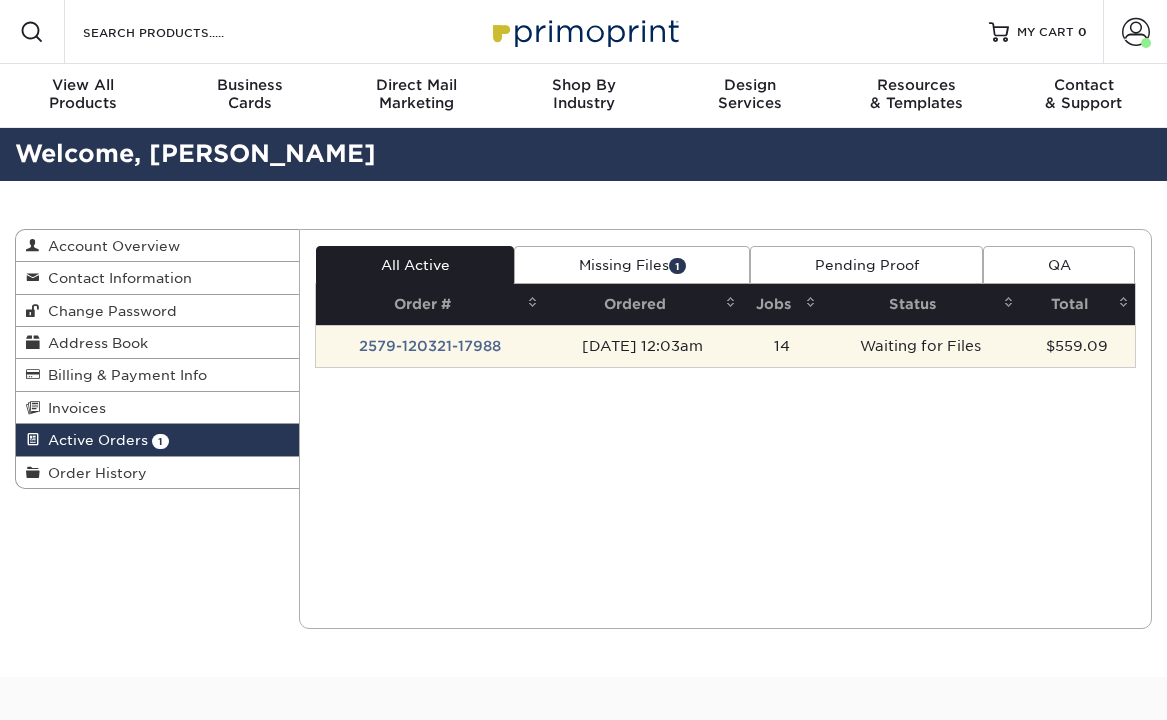 click on "2579-120321-17988" at bounding box center (430, 346) 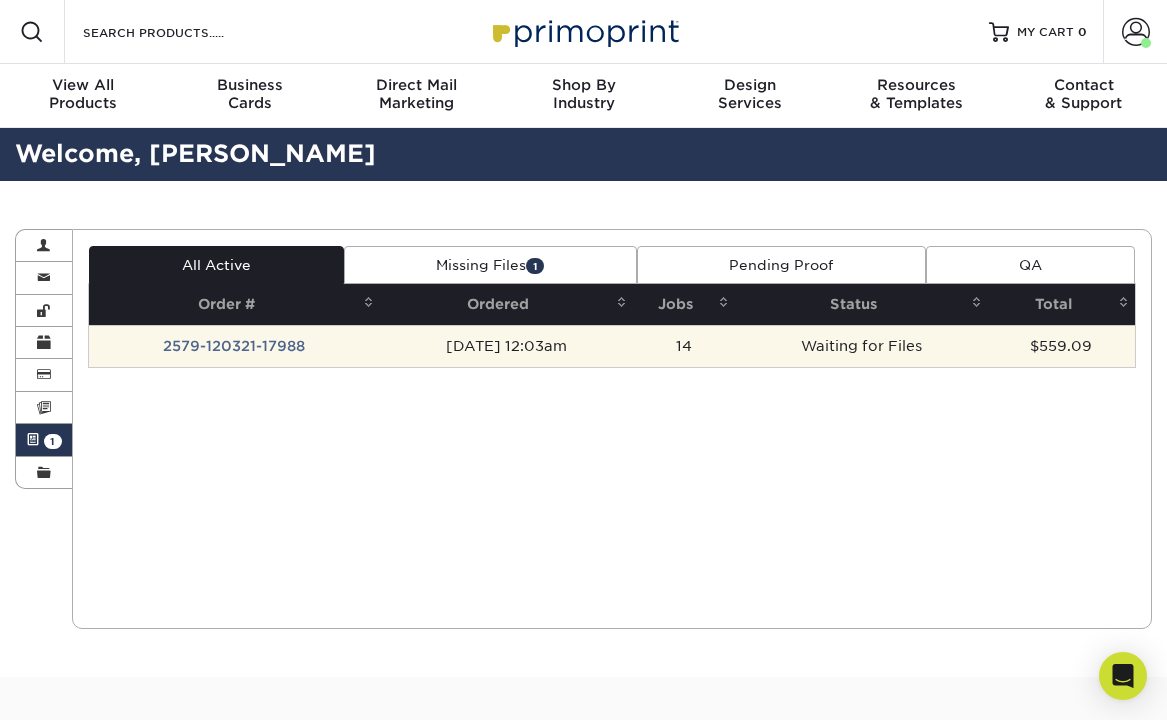 click on "2579-120321-17988" at bounding box center [234, 346] 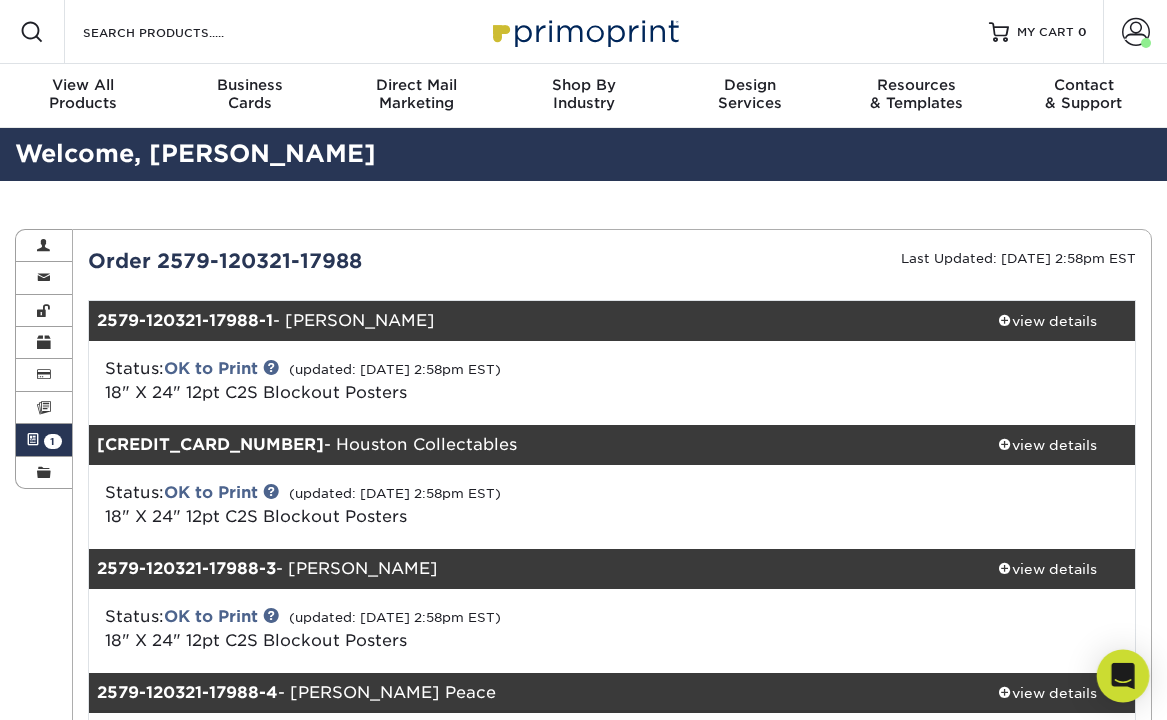 drag, startPoint x: 1128, startPoint y: 683, endPoint x: 1117, endPoint y: 662, distance: 23.70654 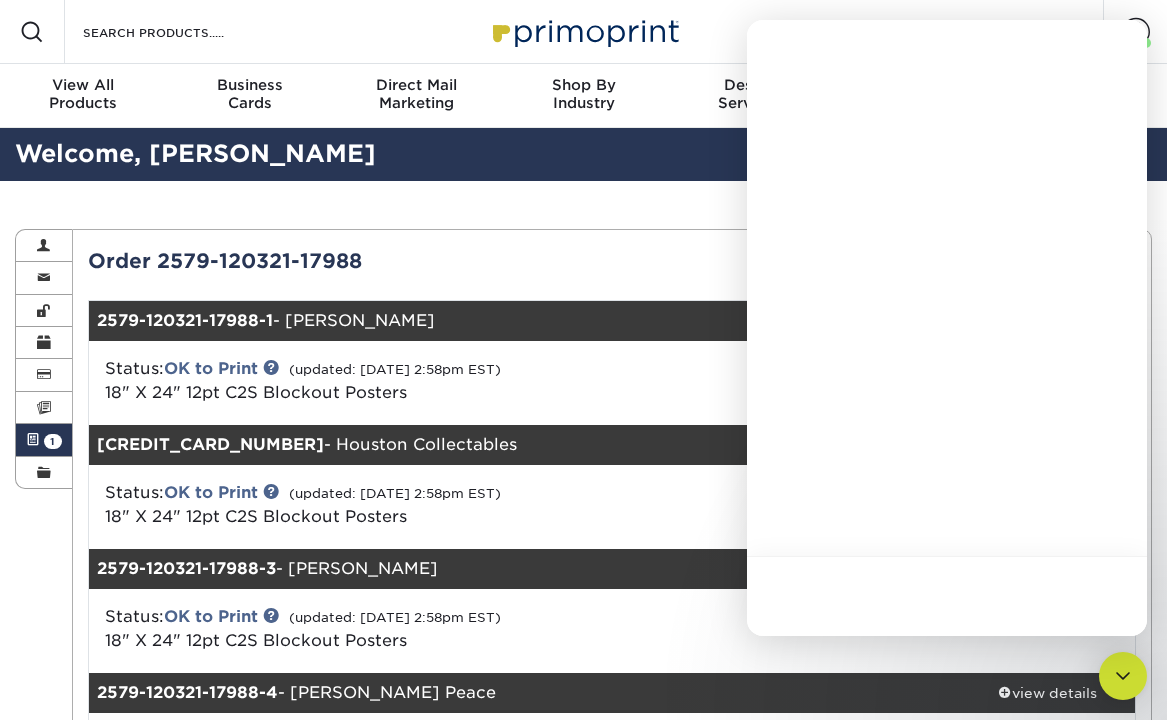 click on "Status:  OK to Print
(updated: 07/09/2025 2:58pm EST)
18" X 24" 12pt C2S Blockout Posters" at bounding box center (438, 381) 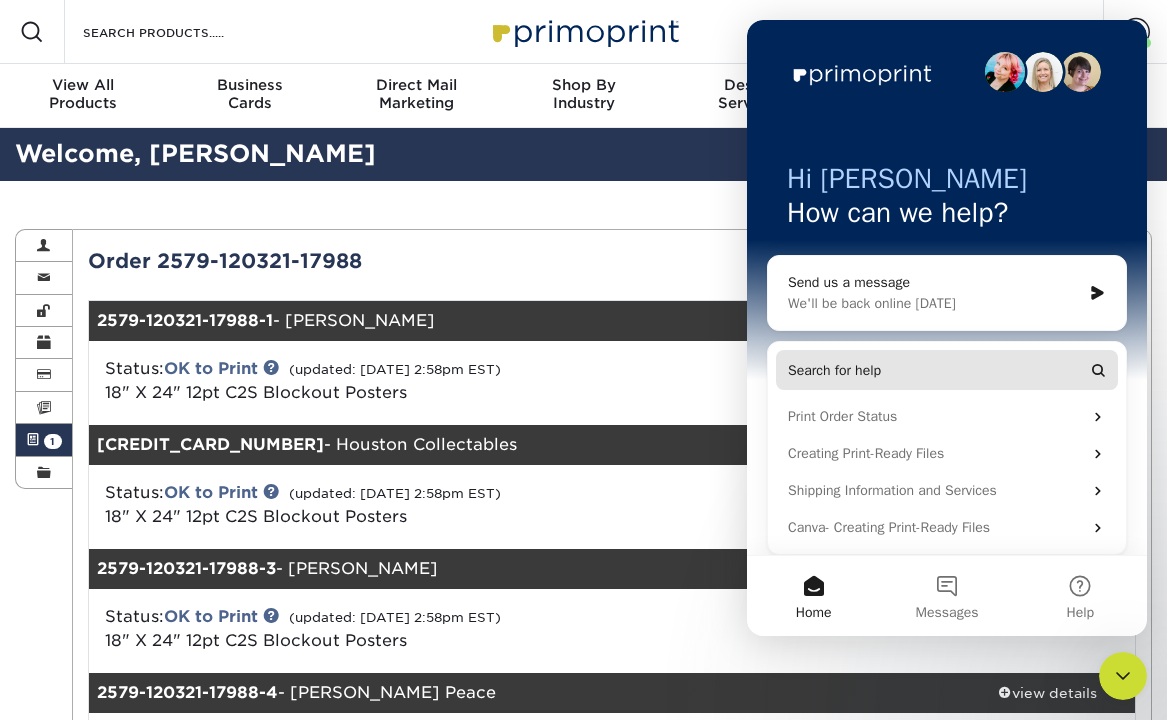 scroll, scrollTop: 0, scrollLeft: 0, axis: both 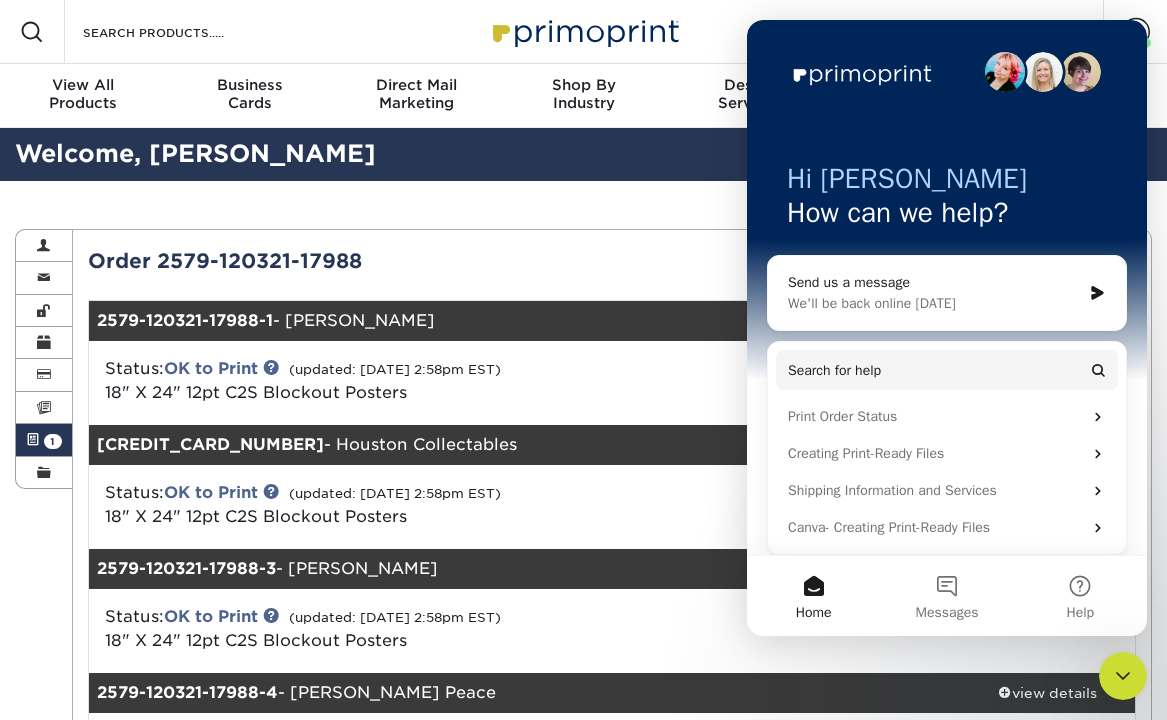 click 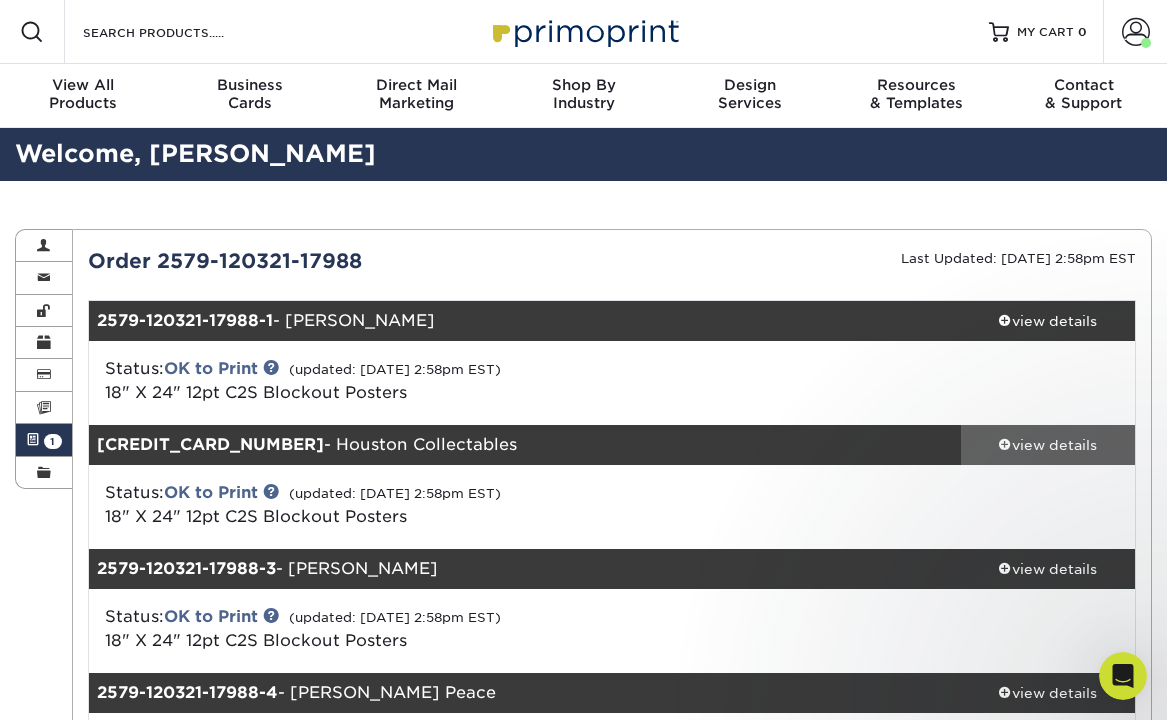 scroll, scrollTop: 0, scrollLeft: 0, axis: both 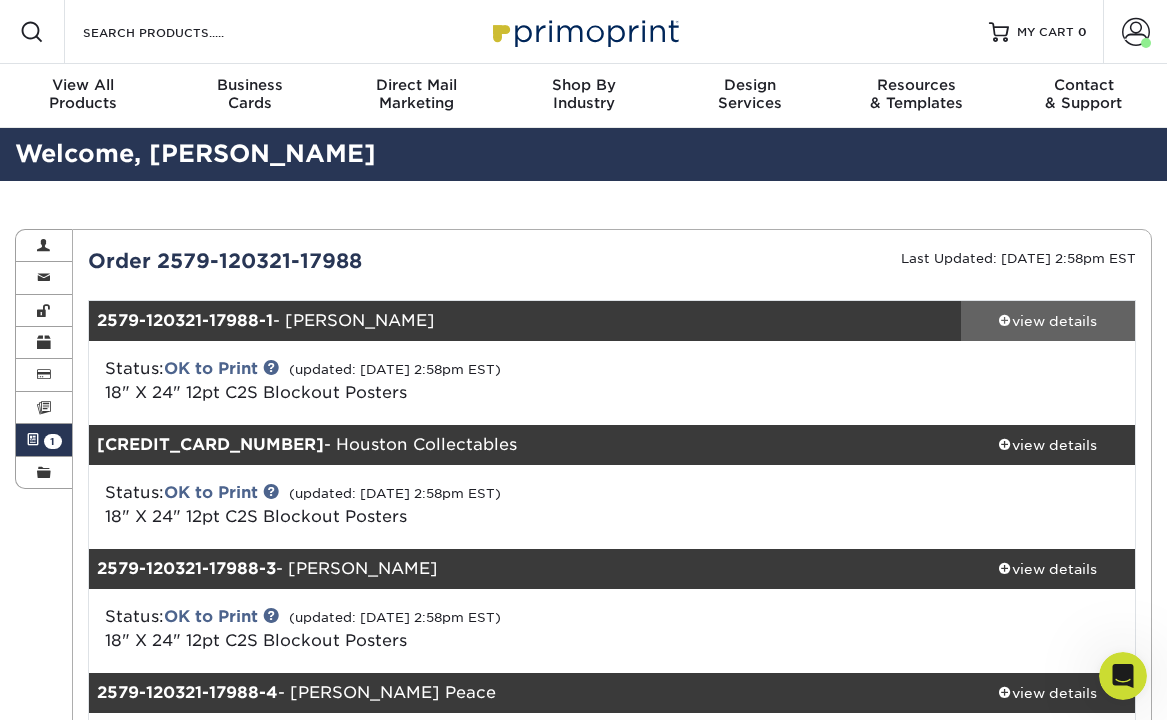 click on "view details" at bounding box center [1048, 321] 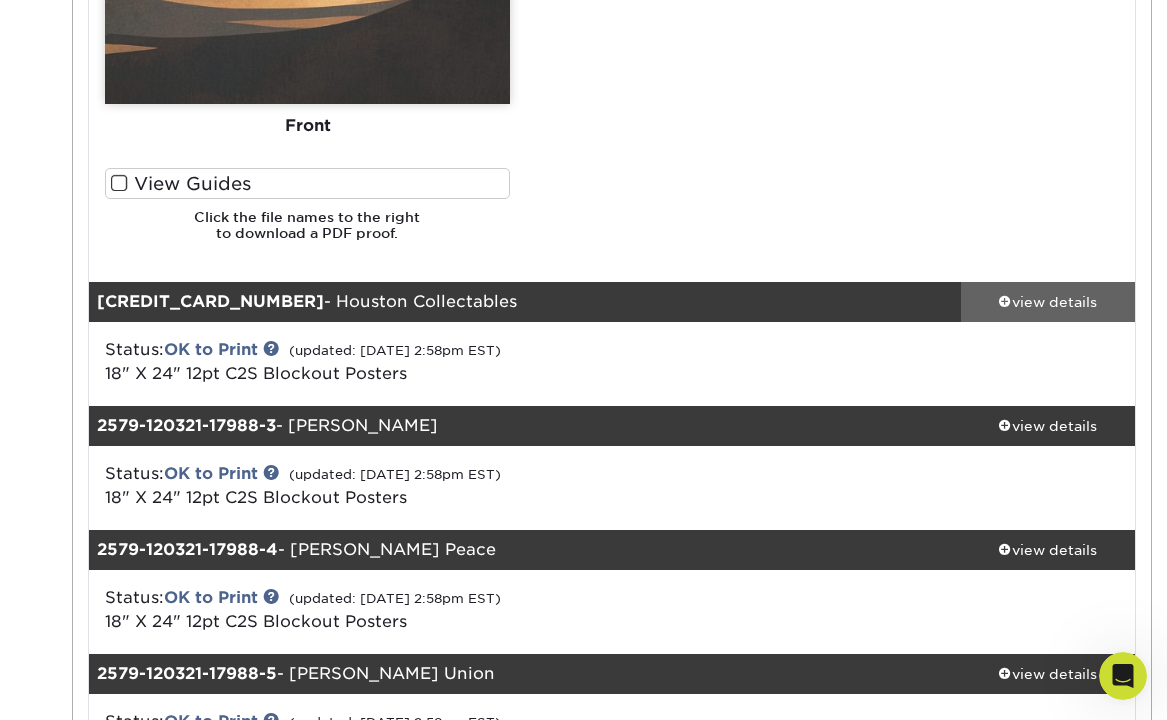 click on "view details" at bounding box center [1048, 301] 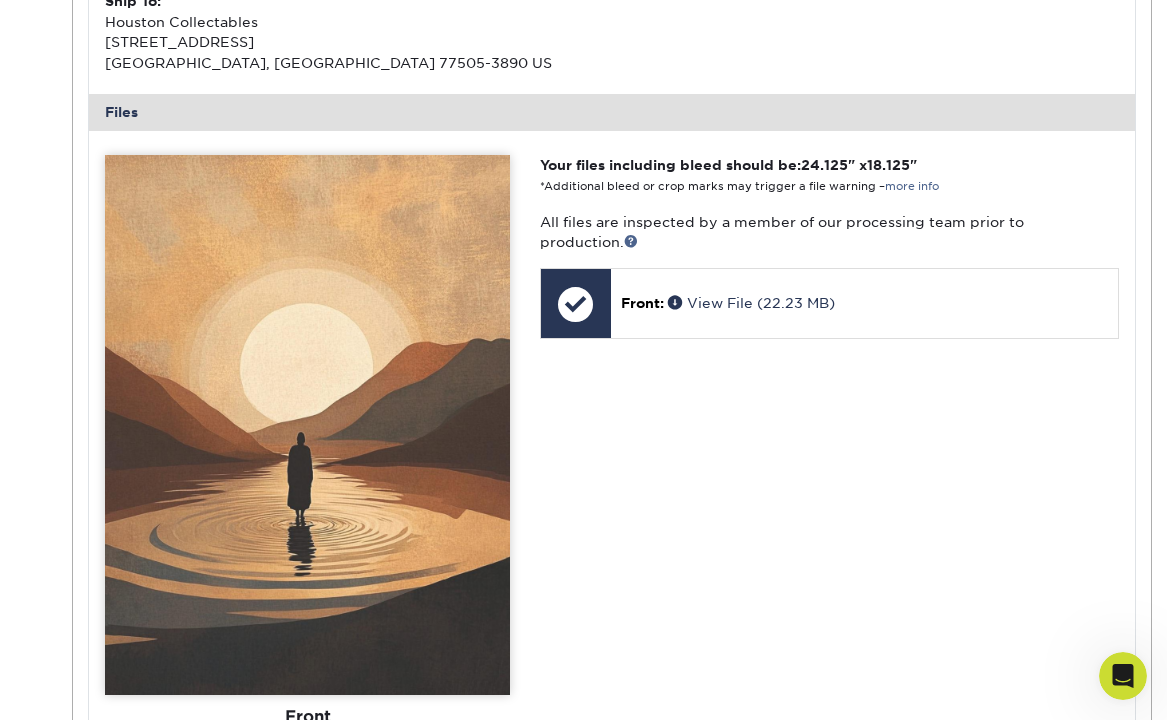 scroll, scrollTop: 2000, scrollLeft: 0, axis: vertical 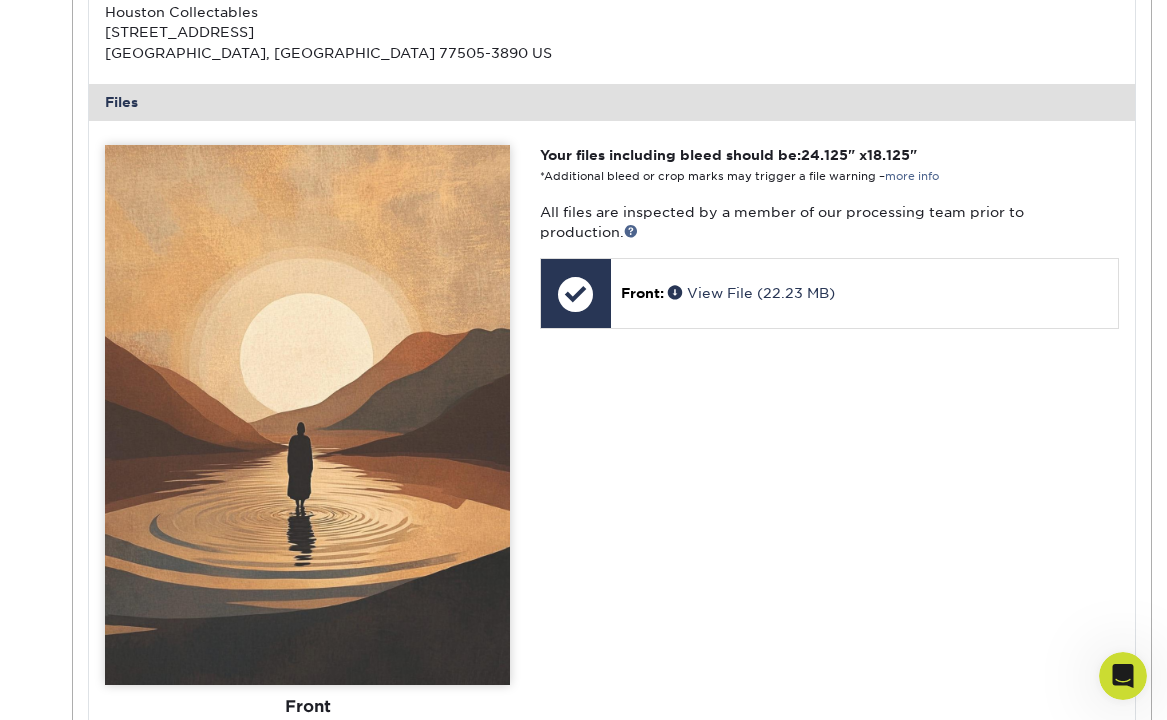 click 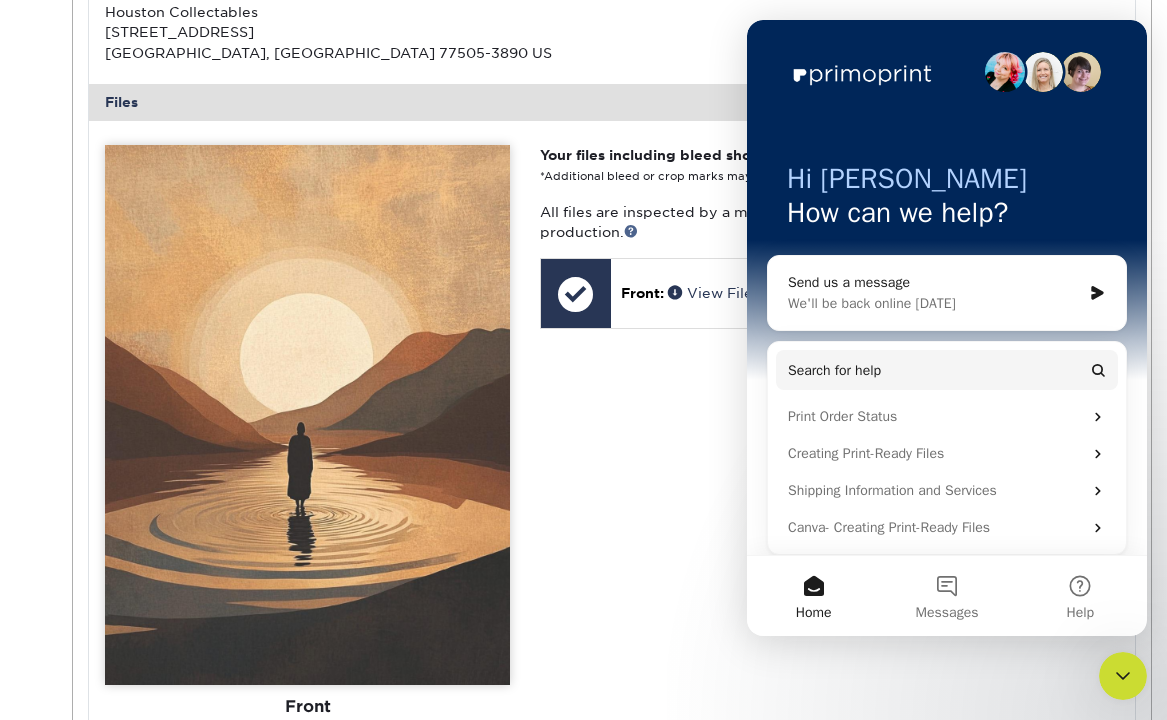 click on "Send us a message" at bounding box center (934, 282) 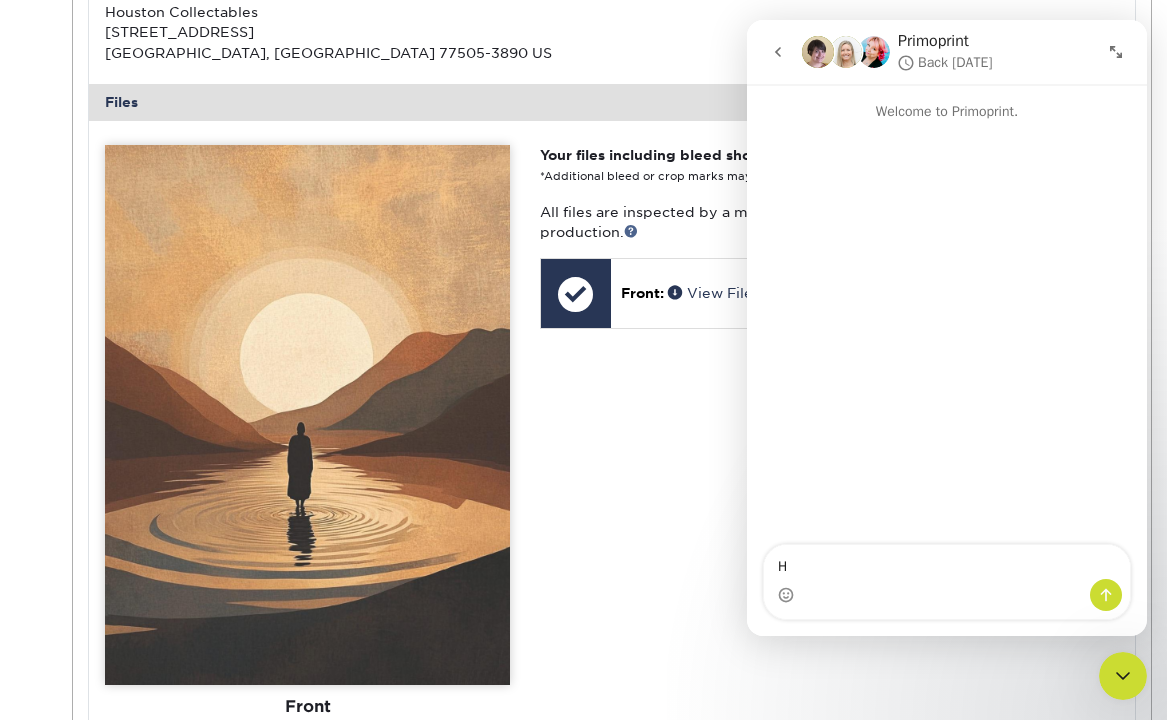 type on "Hi" 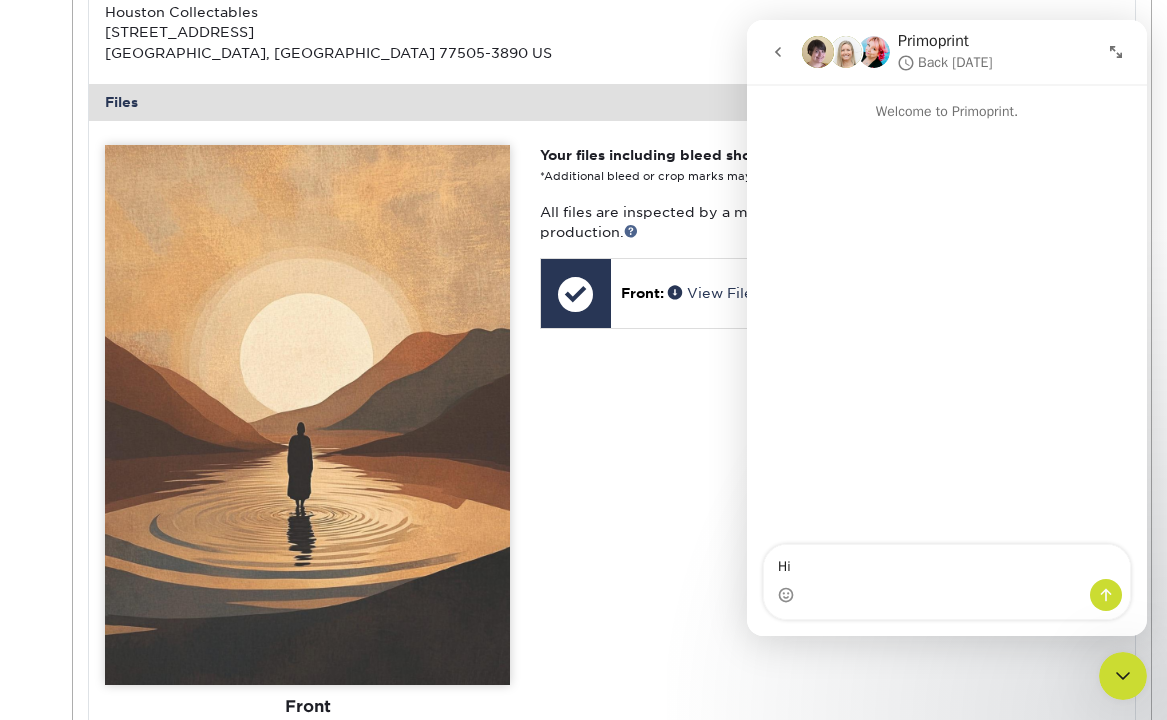 type 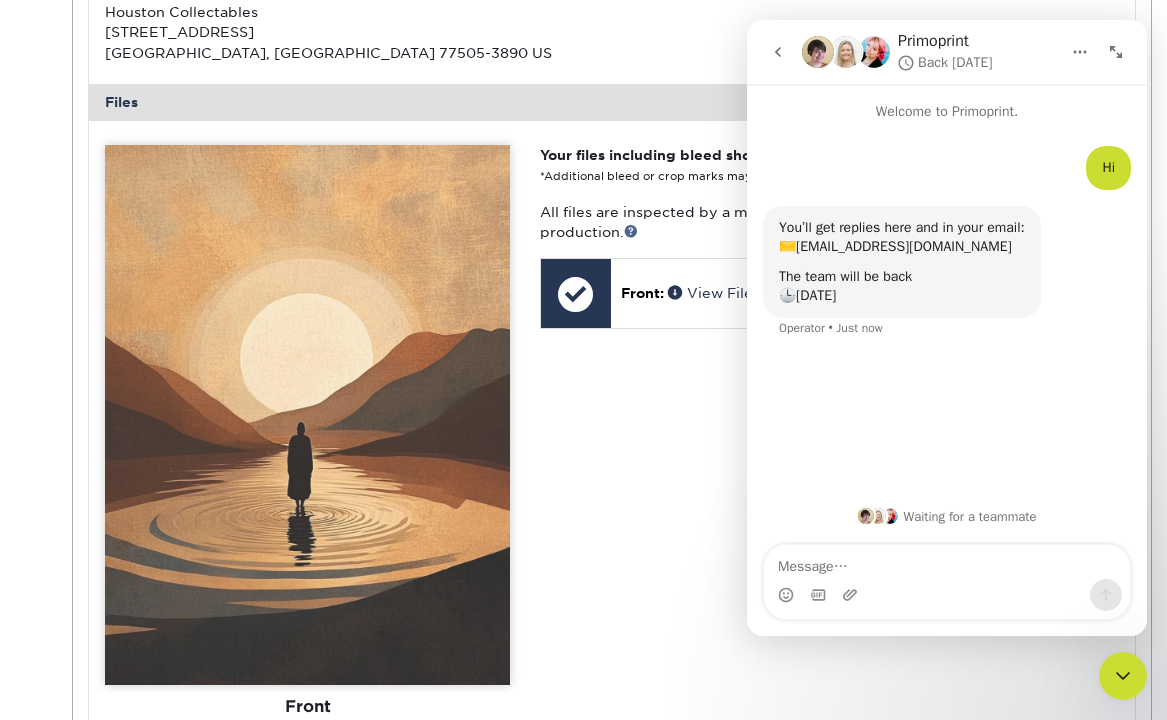drag, startPoint x: 773, startPoint y: 227, endPoint x: 929, endPoint y: 298, distance: 171.3972 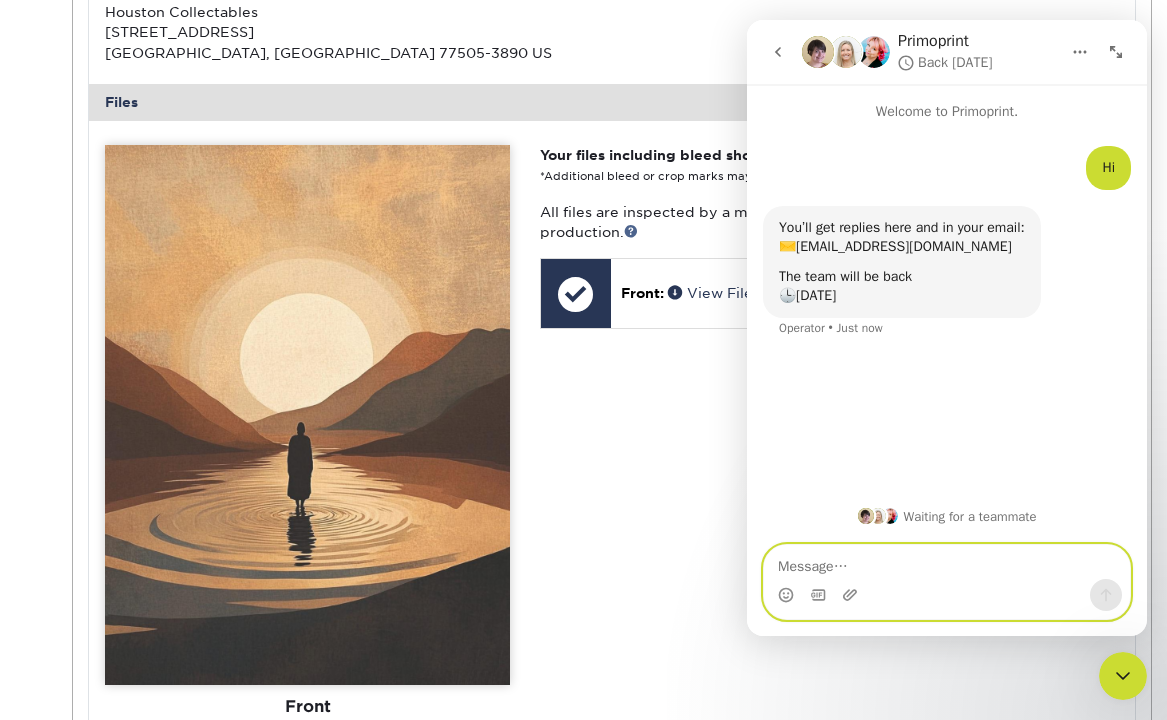 click at bounding box center (947, 562) 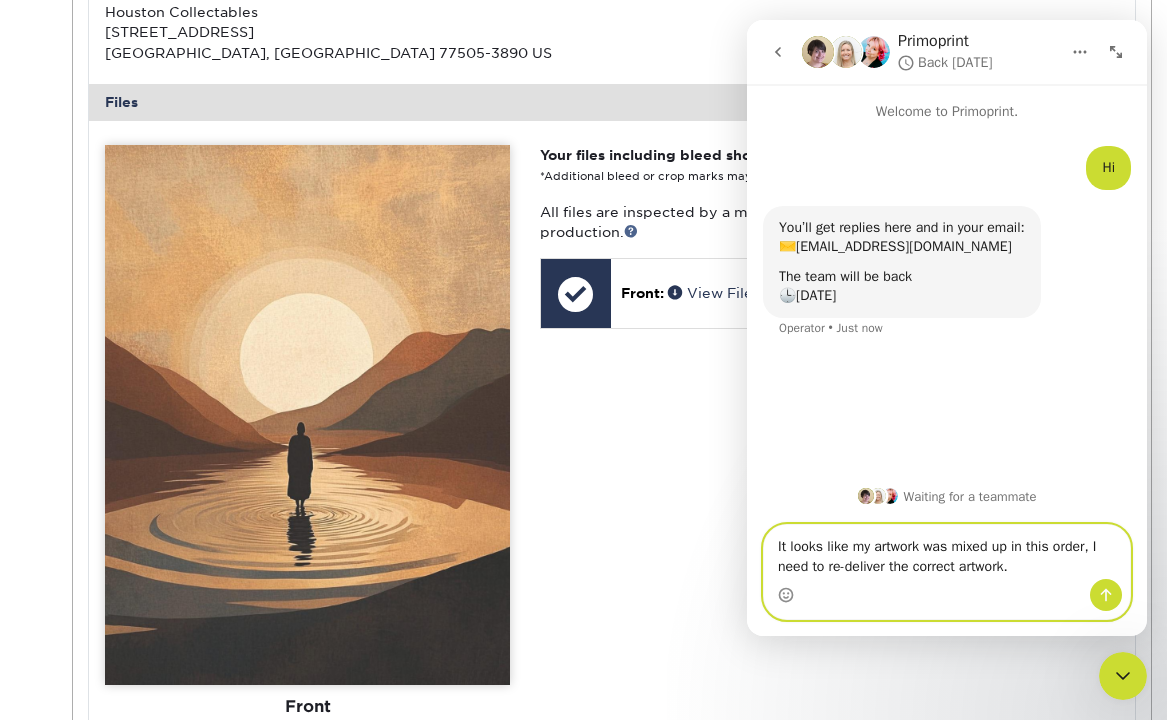 type 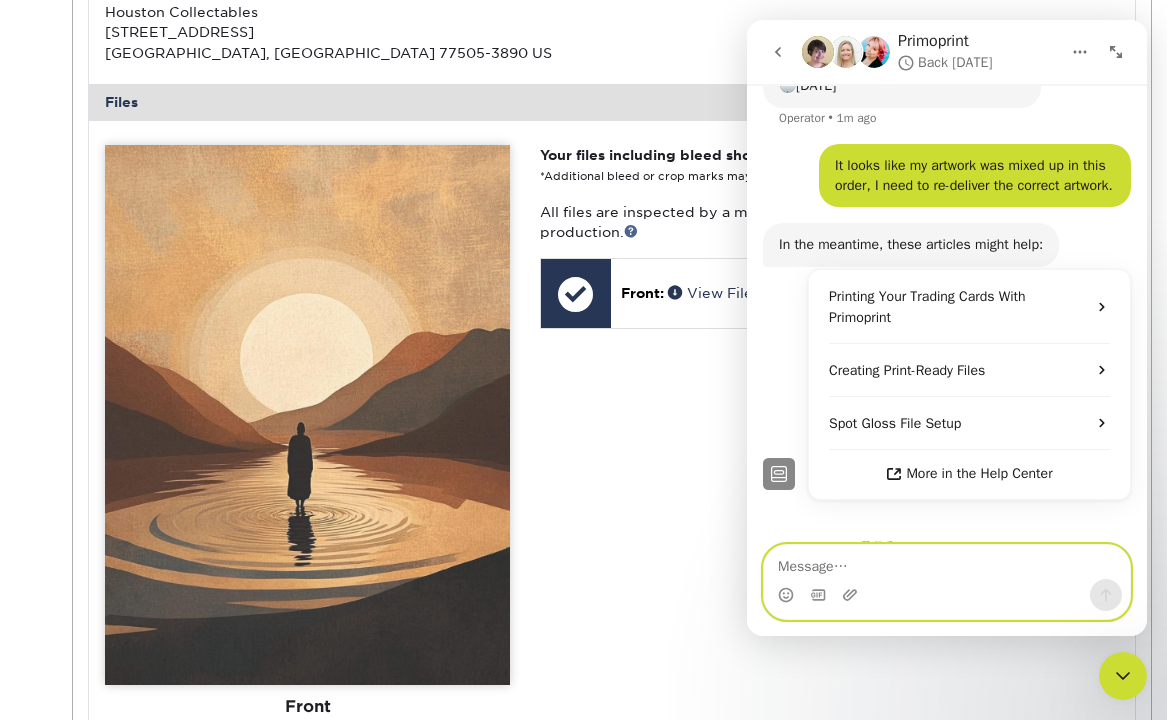 scroll, scrollTop: 262, scrollLeft: 0, axis: vertical 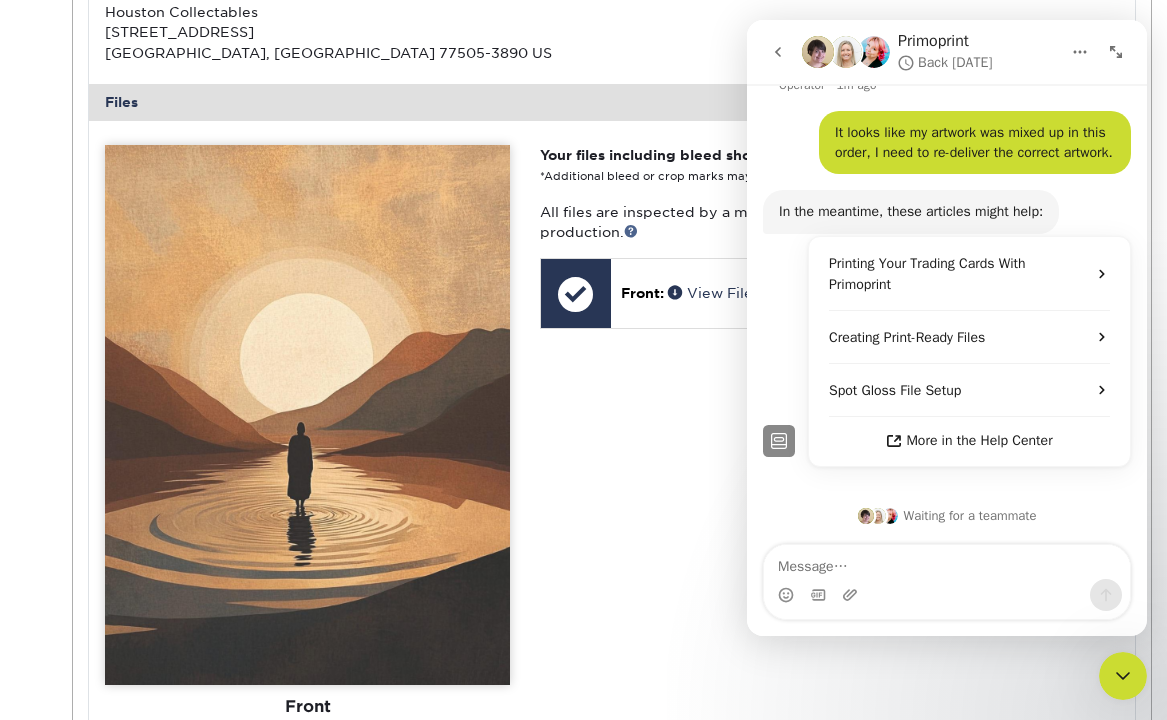 click on "In the meantime, these articles might help:" at bounding box center (911, 212) 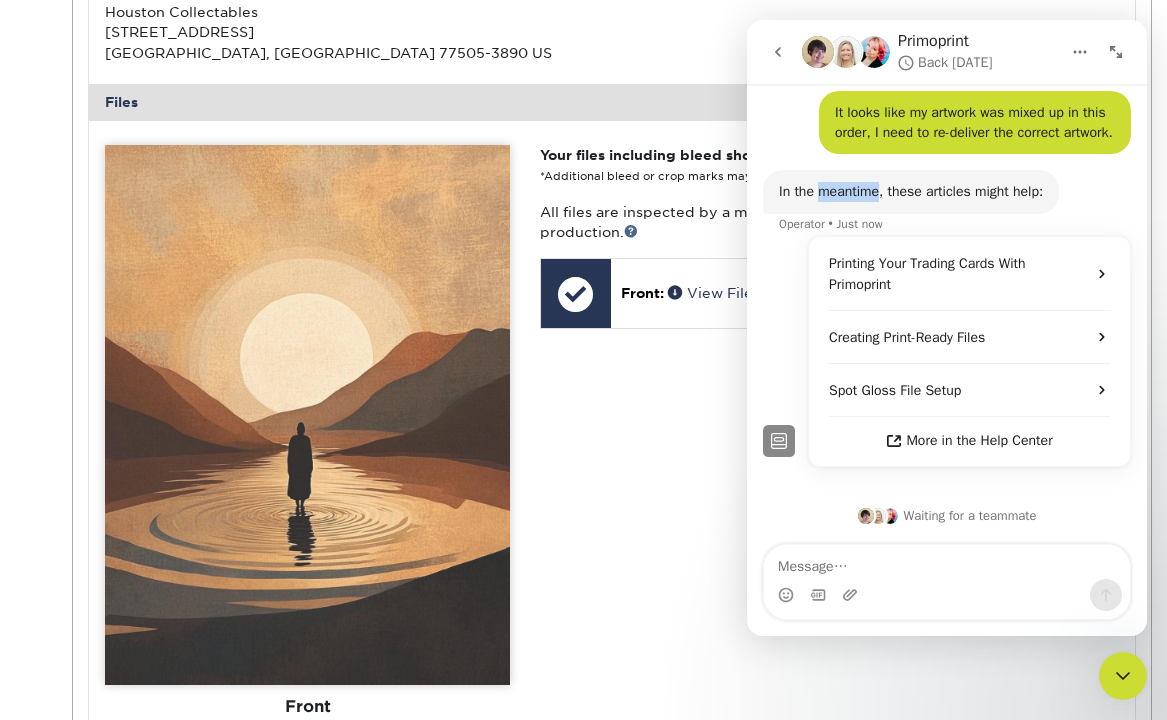 click on "In the meantime, these articles might help: Operator    •   Just now" at bounding box center (911, 192) 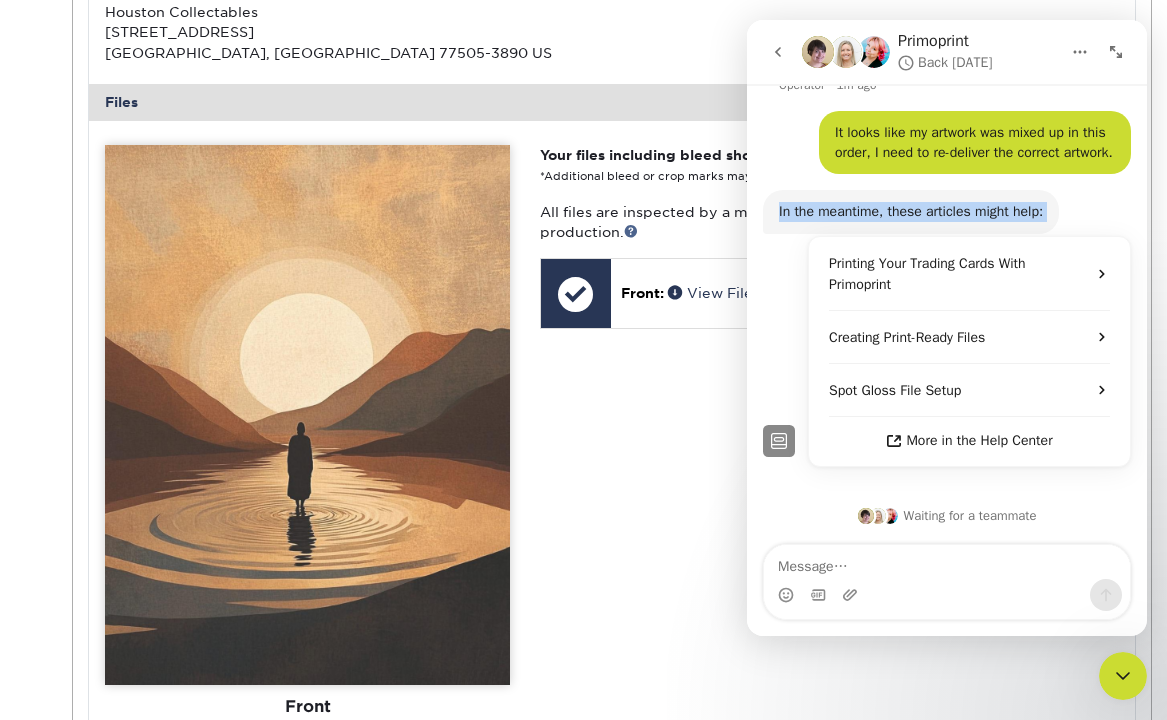click on "In the meantime, these articles might help: Operator    •   Just now" at bounding box center (911, 212) 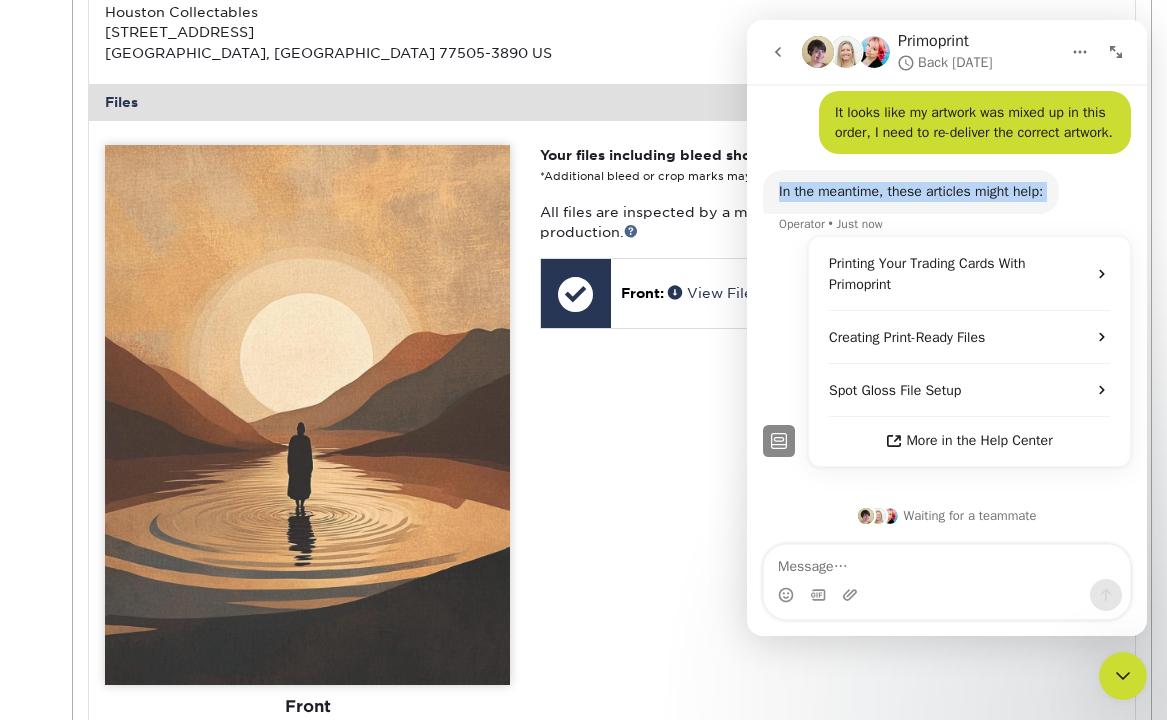 scroll, scrollTop: 282, scrollLeft: 0, axis: vertical 